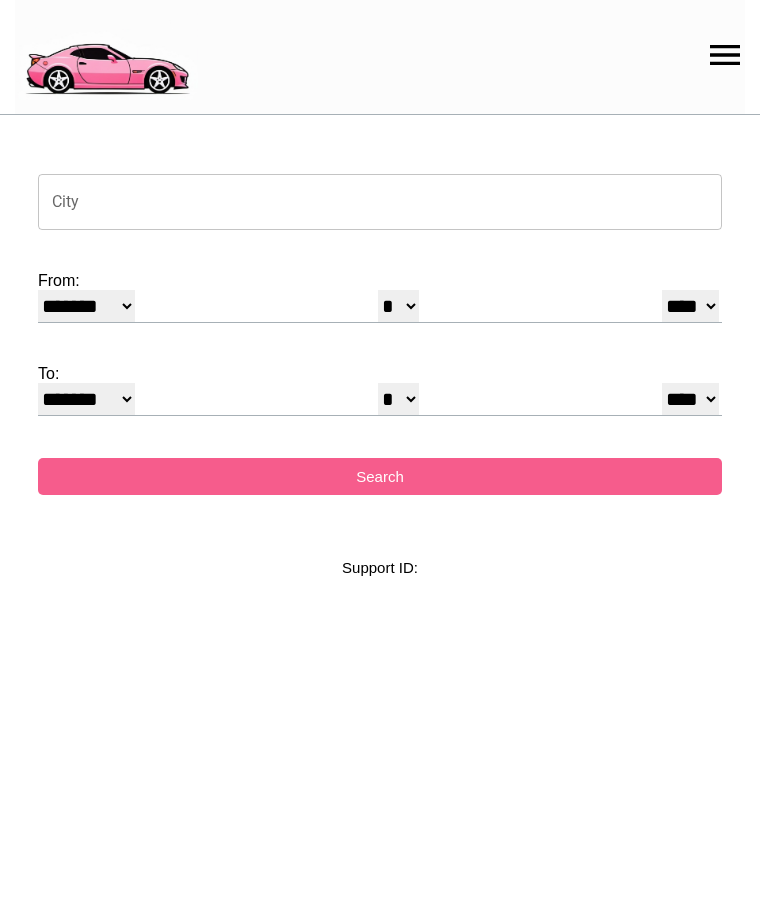 select on "*" 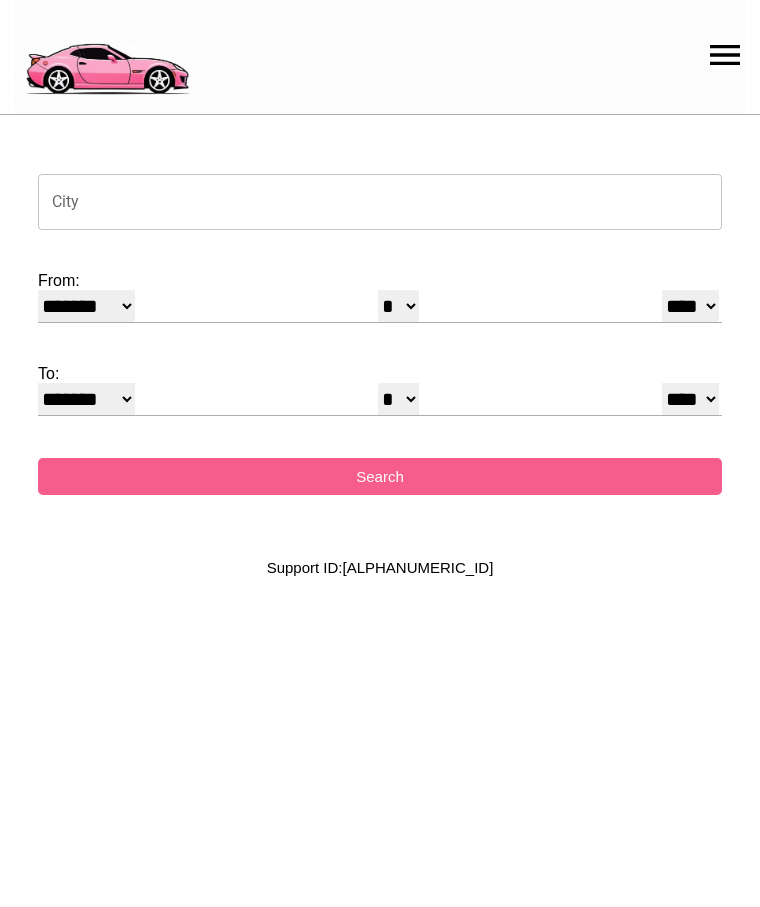 scroll, scrollTop: 0, scrollLeft: 0, axis: both 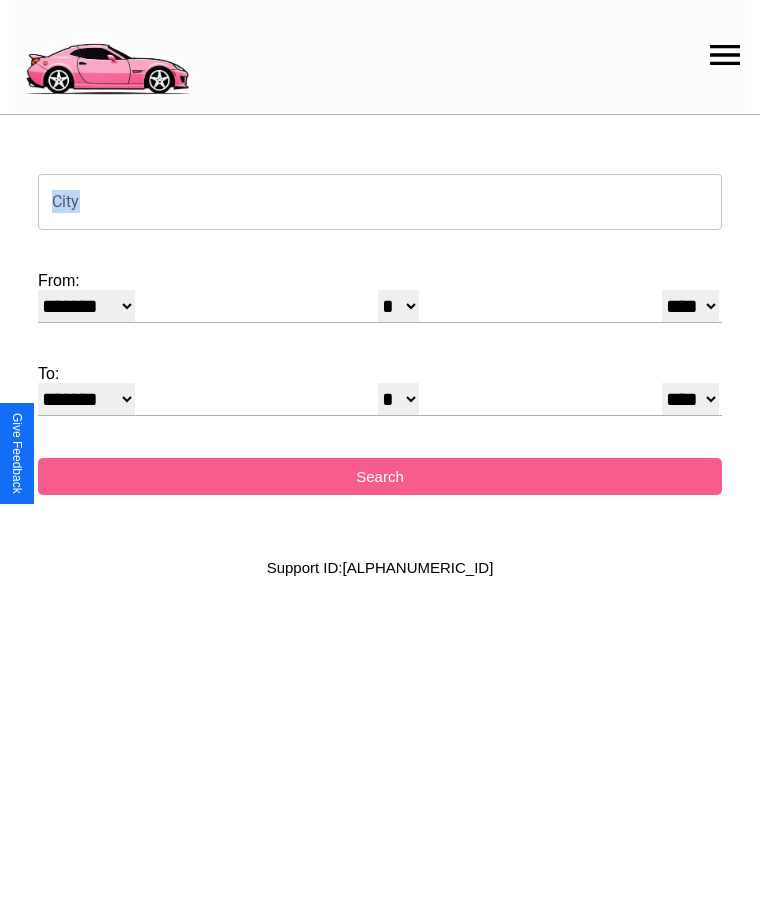 click 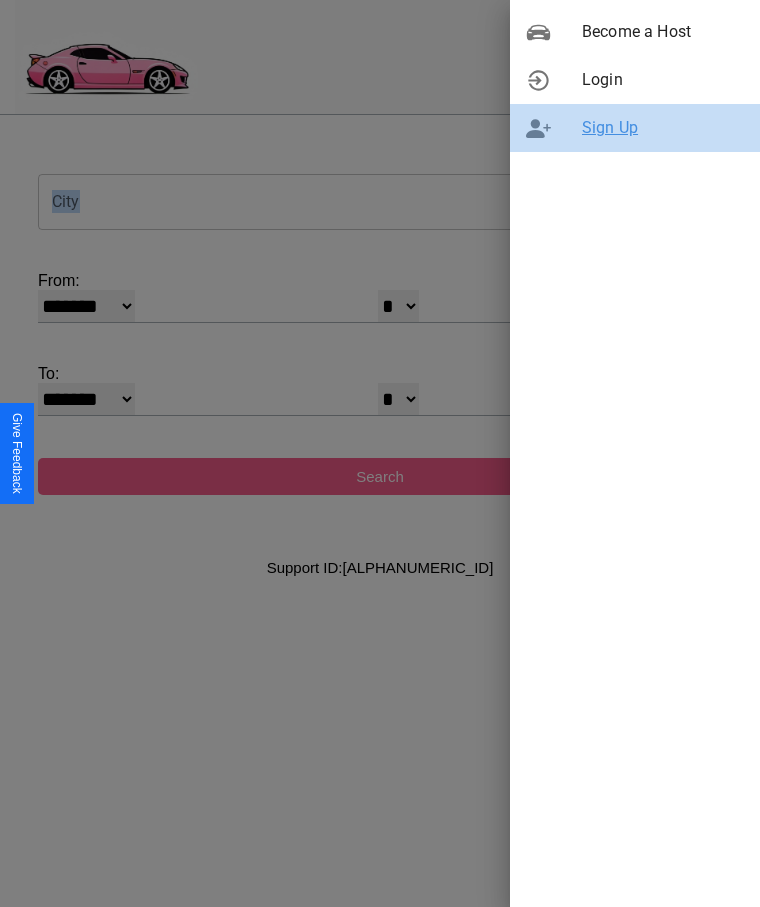 click on "Sign Up" at bounding box center (663, 128) 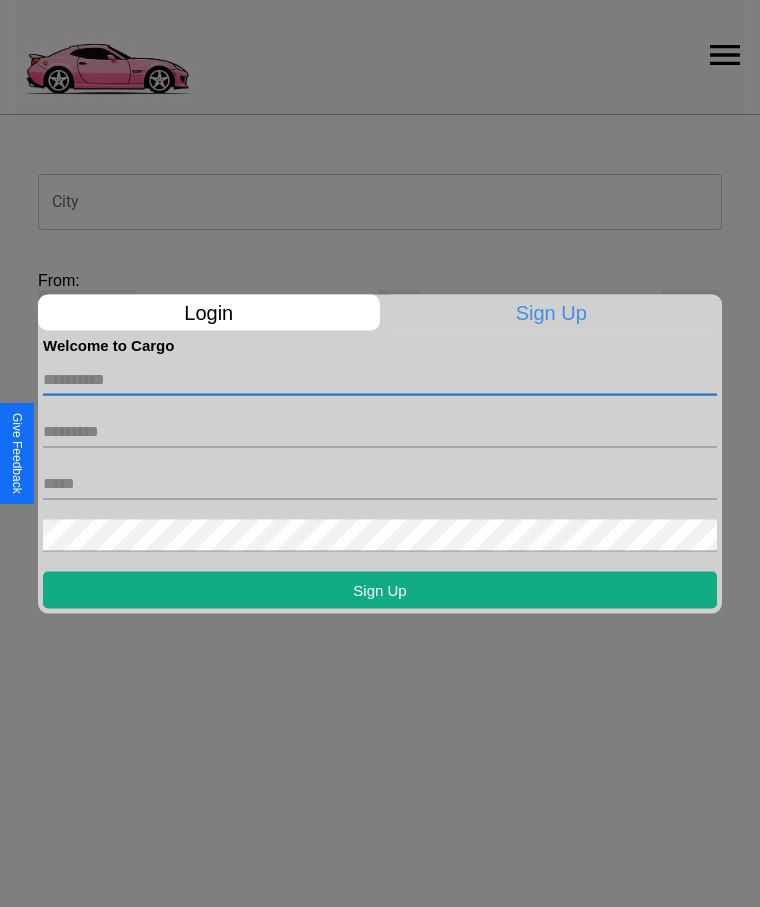 click at bounding box center [380, 379] 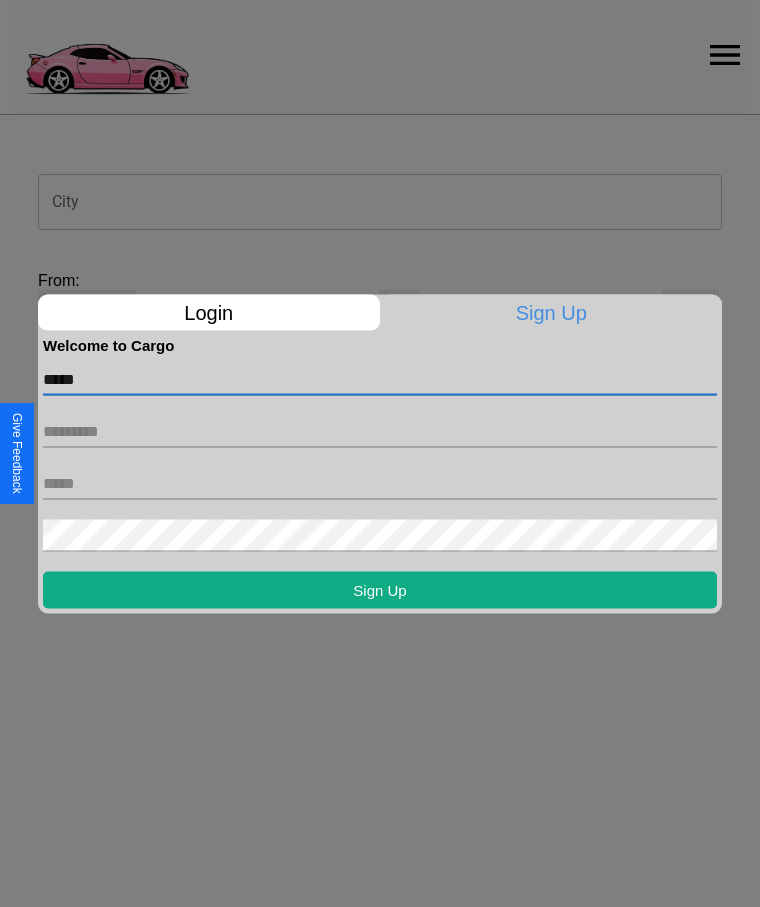 type on "*****" 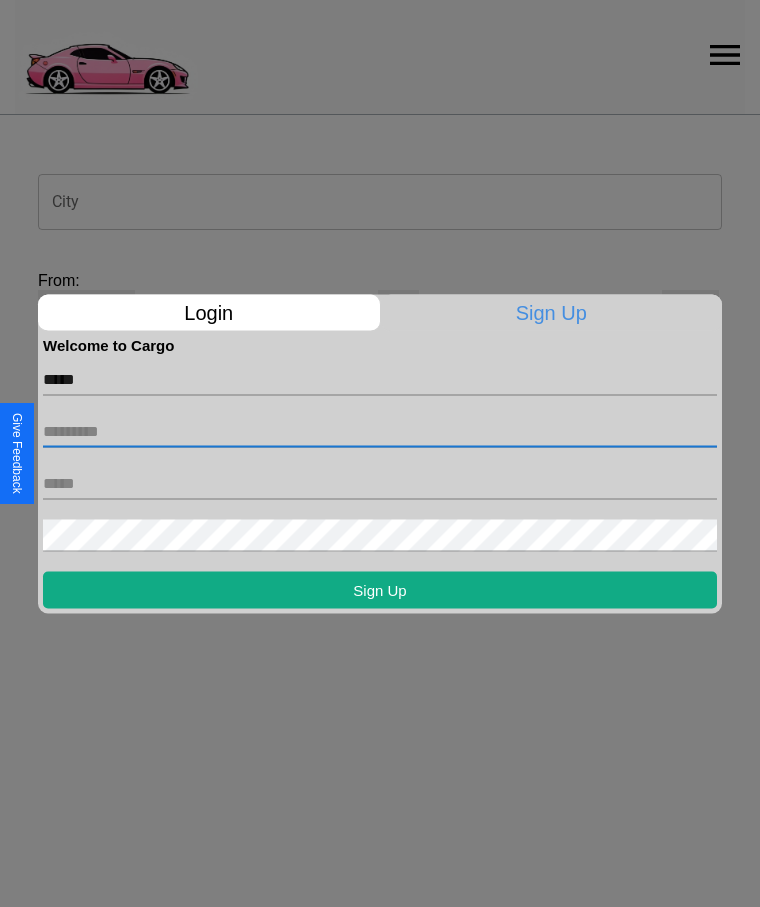 click at bounding box center [380, 431] 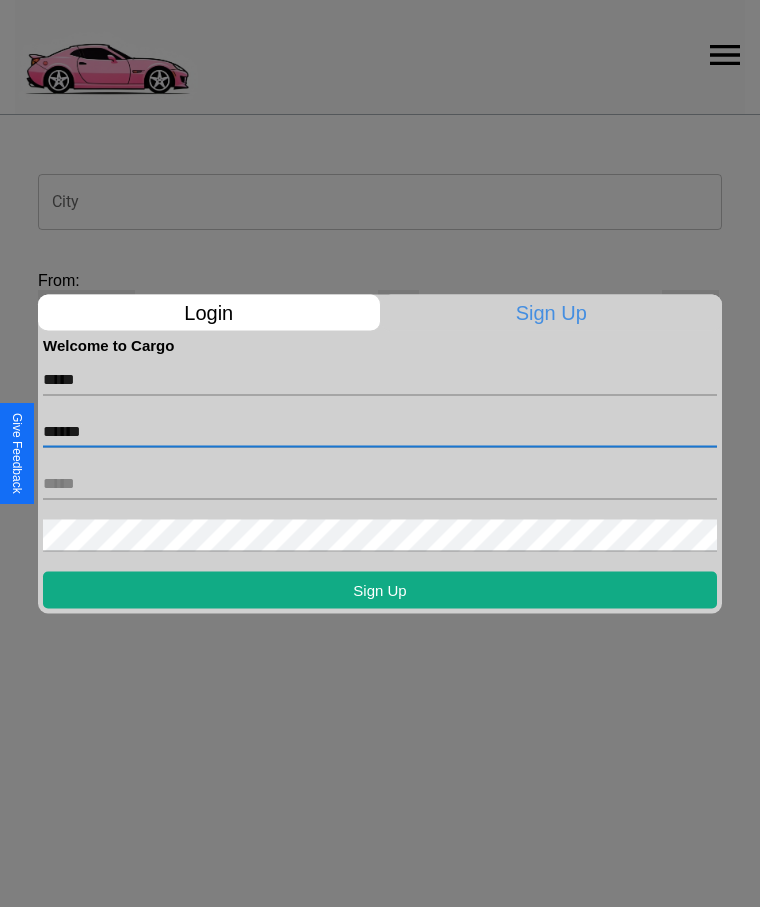type on "******" 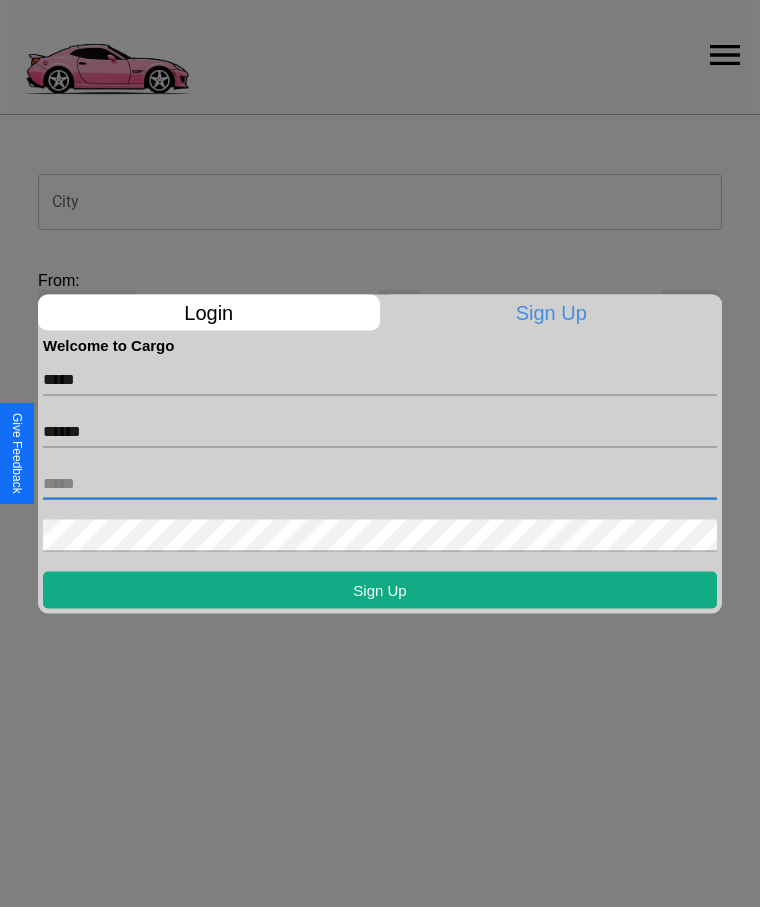 click at bounding box center [380, 483] 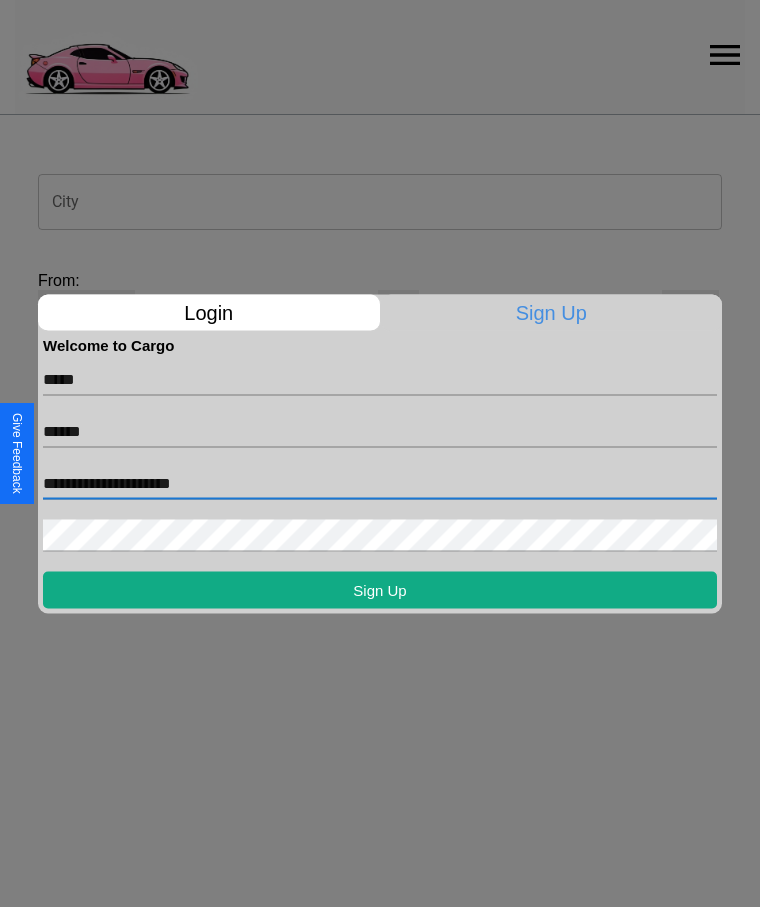 type on "**********" 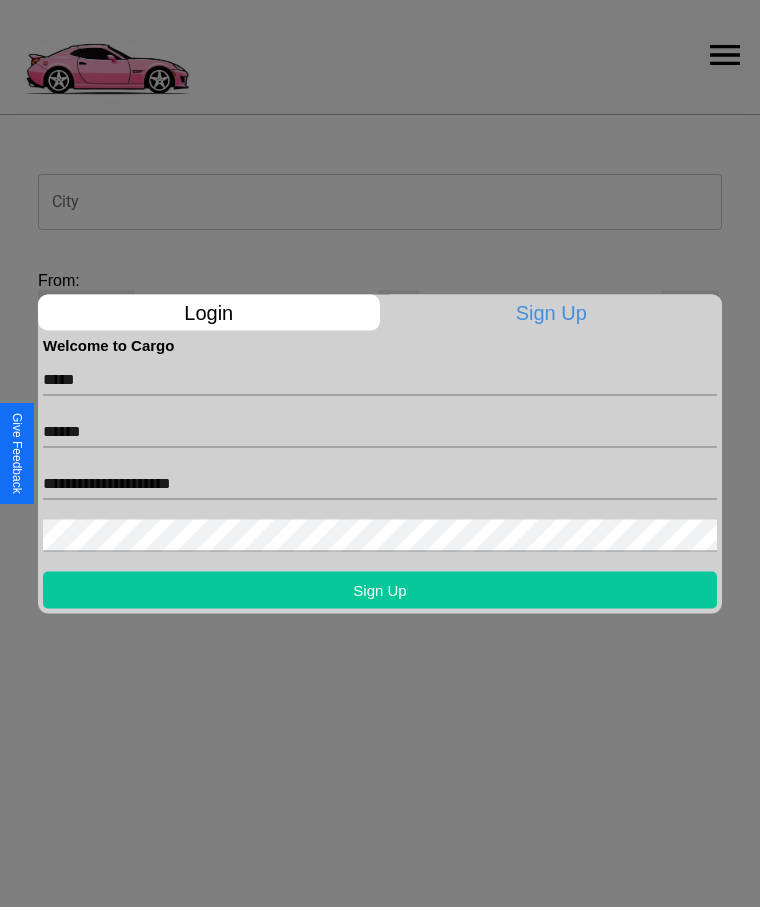 click on "Sign Up" at bounding box center (380, 589) 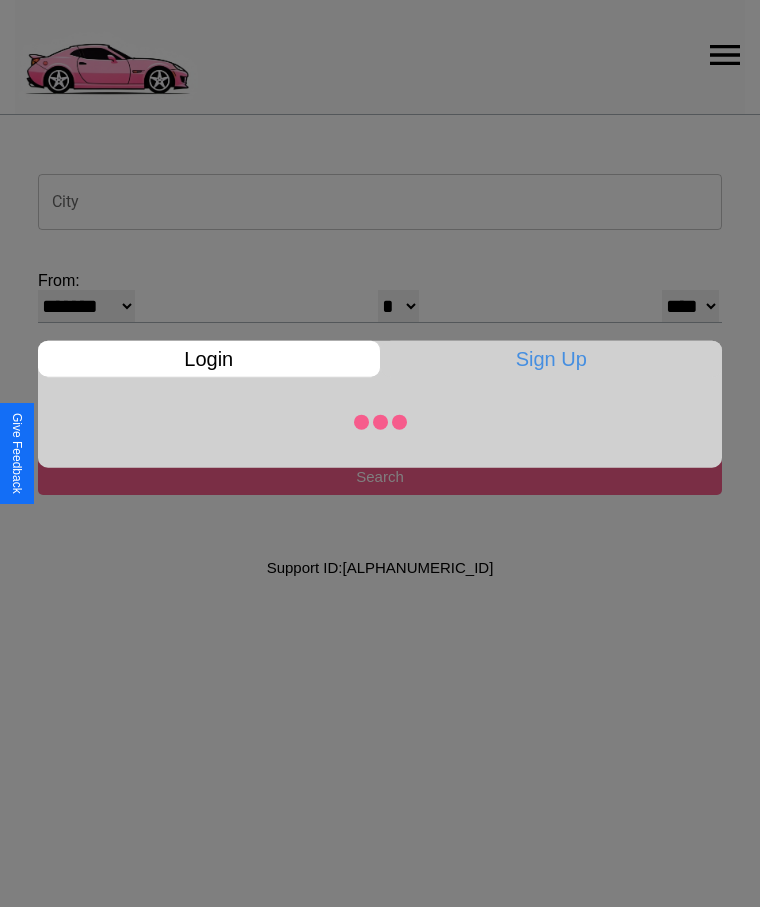 select on "*" 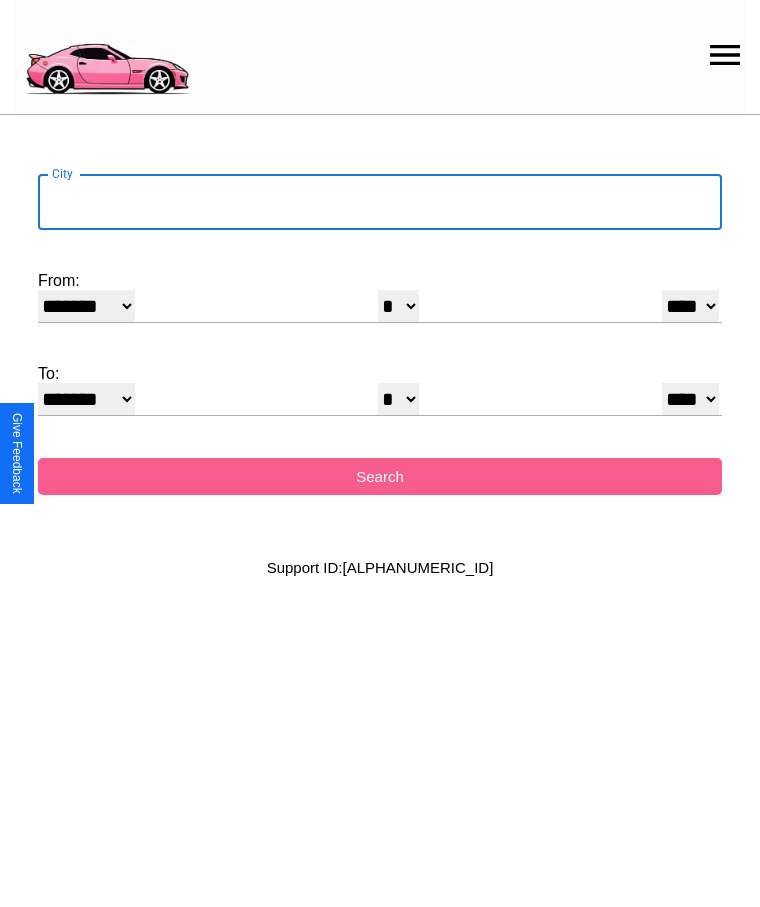 click on "City" at bounding box center [380, 202] 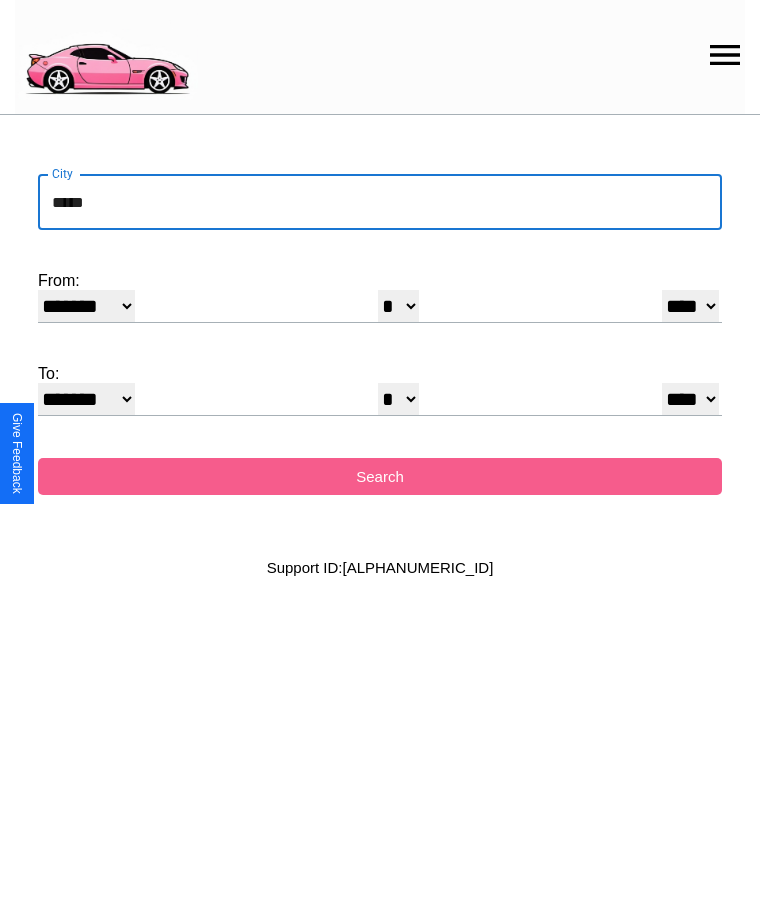 type on "*****" 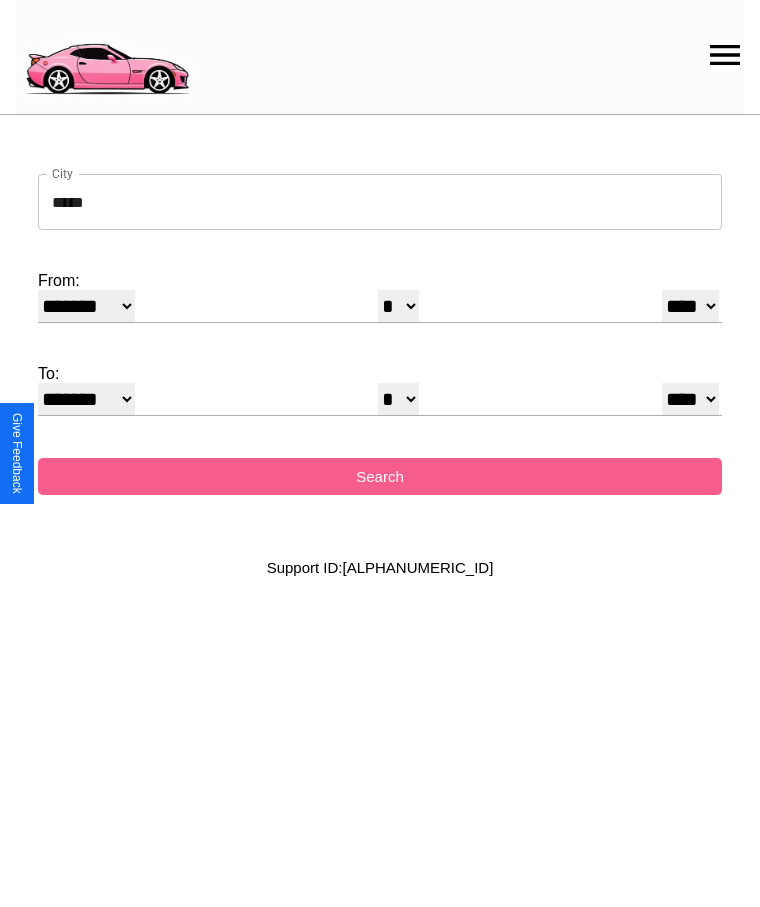 click on "******* ******** ***** ***** *** **** **** ****** ********* ******* ******** ********" at bounding box center [86, 306] 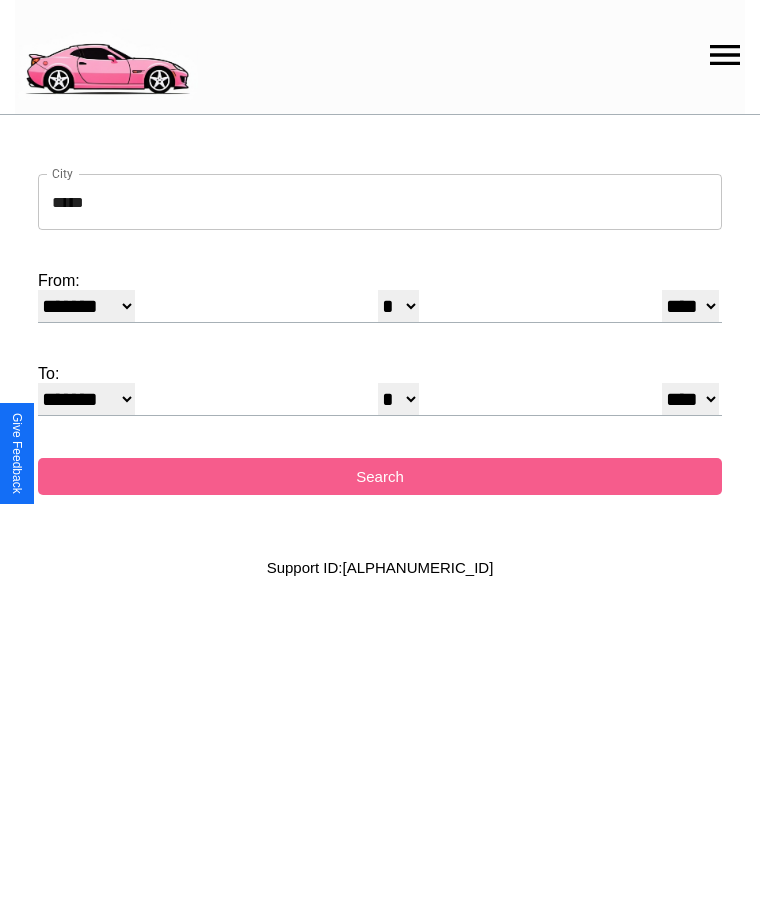 select on "*" 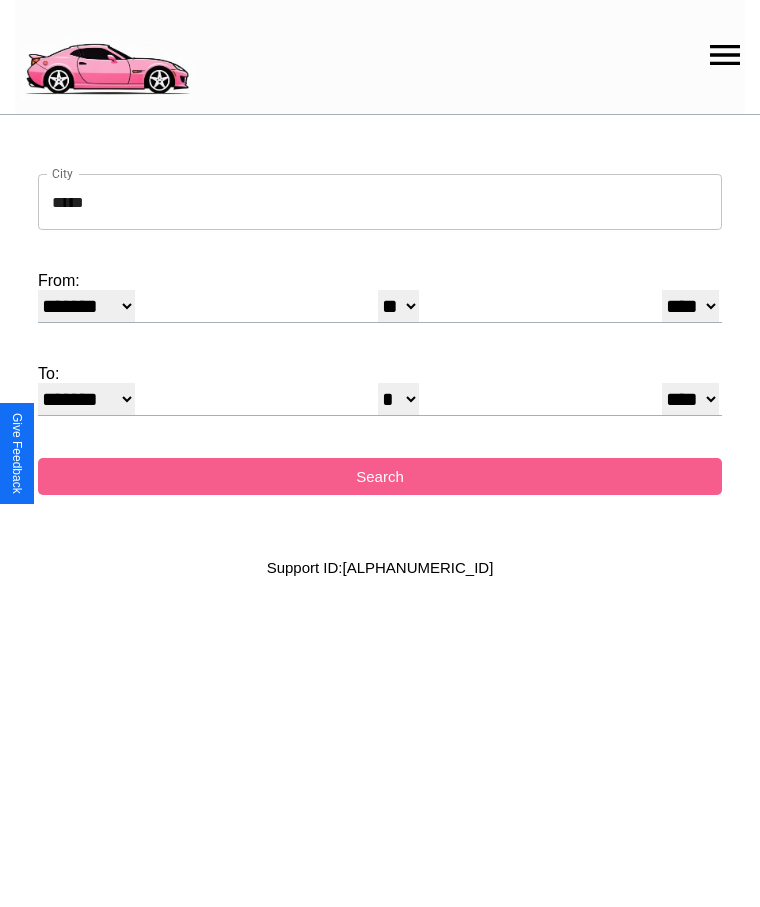 click on "**** **** **** **** **** **** **** **** **** ****" at bounding box center (690, 306) 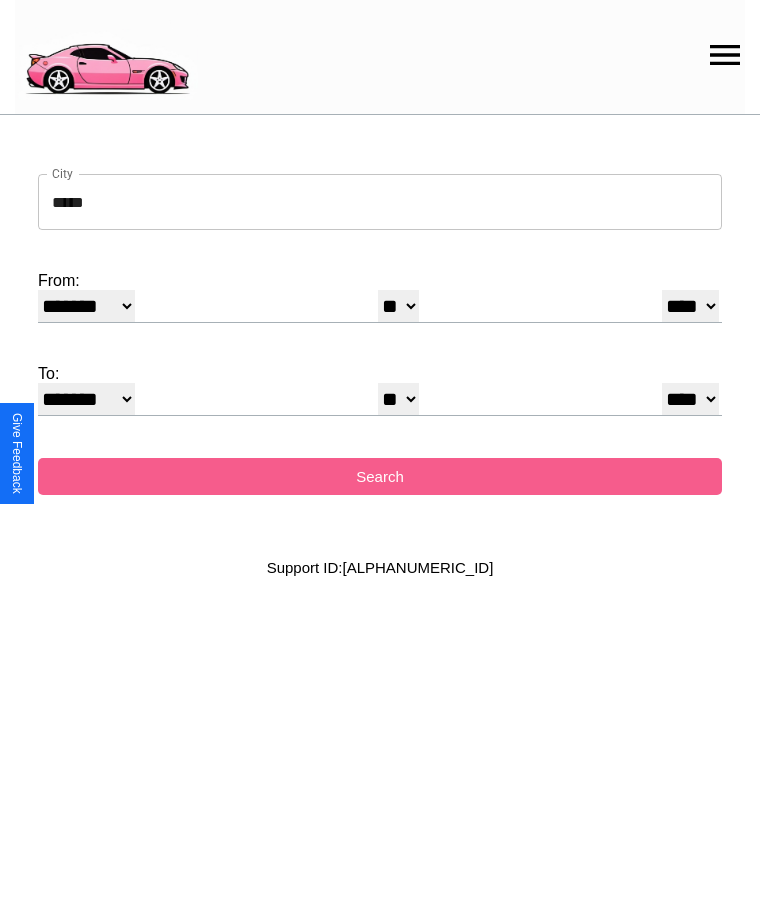 click on "******* ******** ***** ***** *** **** **** ****** ********* ******* ******** ********" at bounding box center (86, 399) 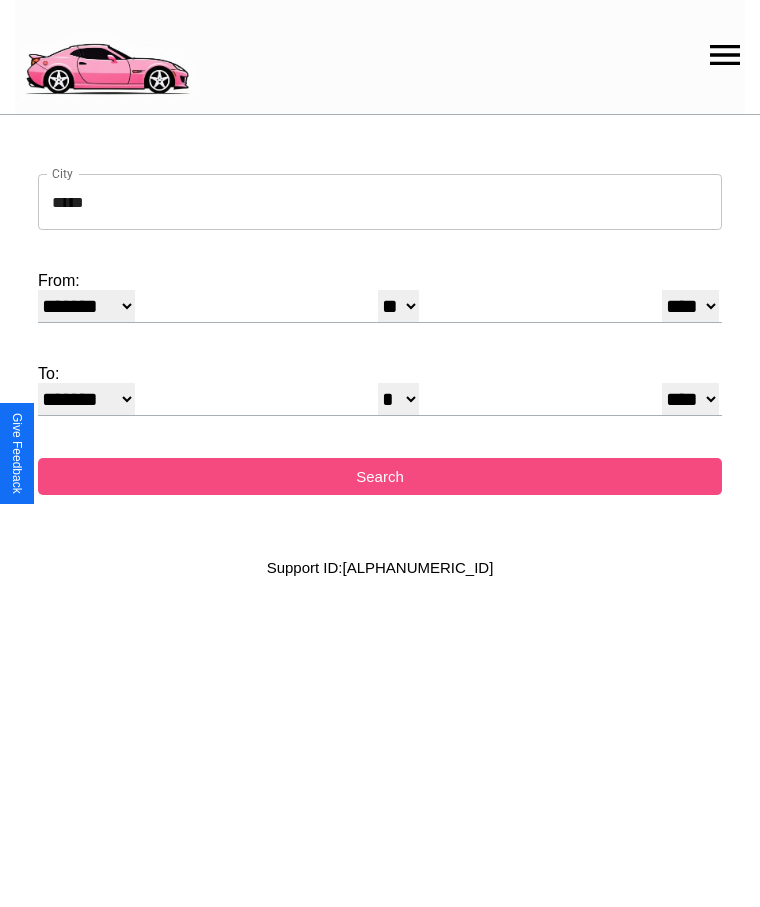 click on "Search" at bounding box center [380, 476] 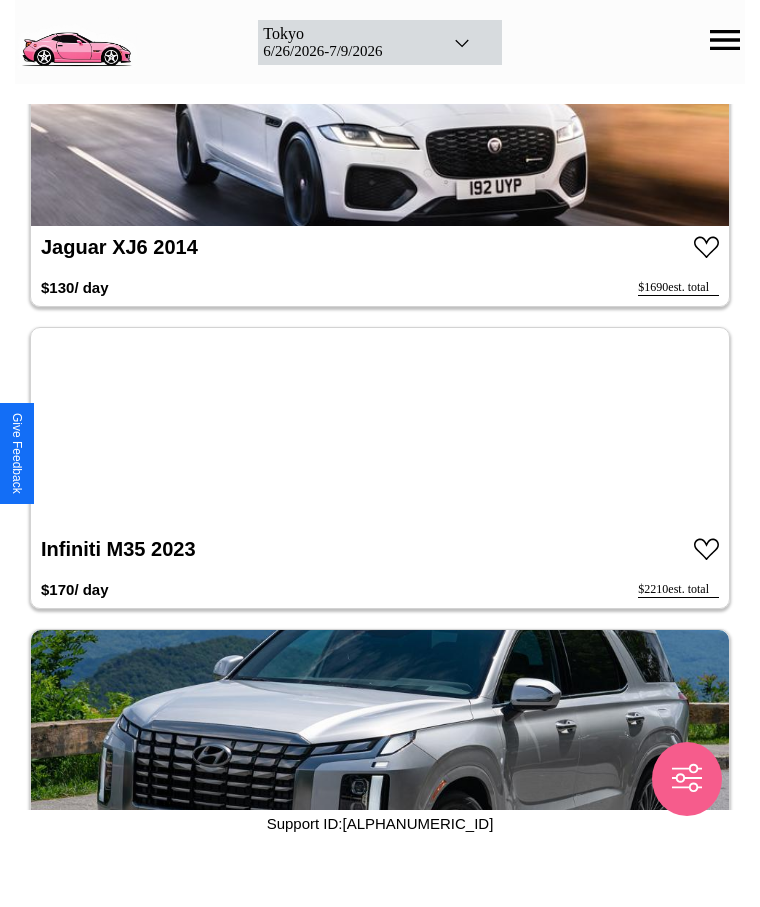 scroll, scrollTop: 1630, scrollLeft: 0, axis: vertical 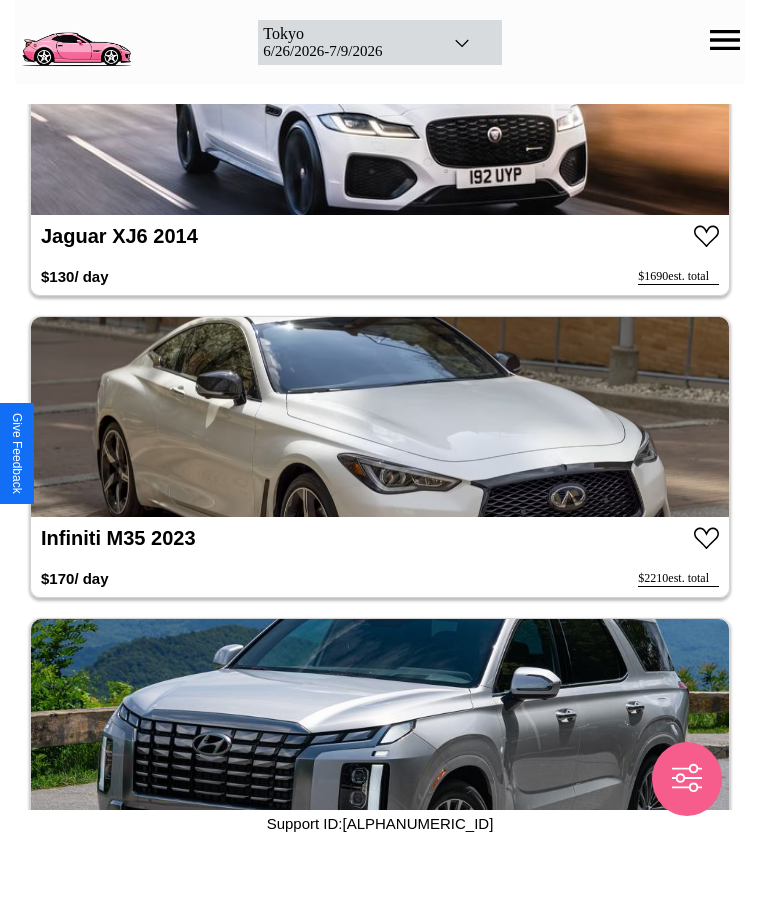 click at bounding box center [380, 417] 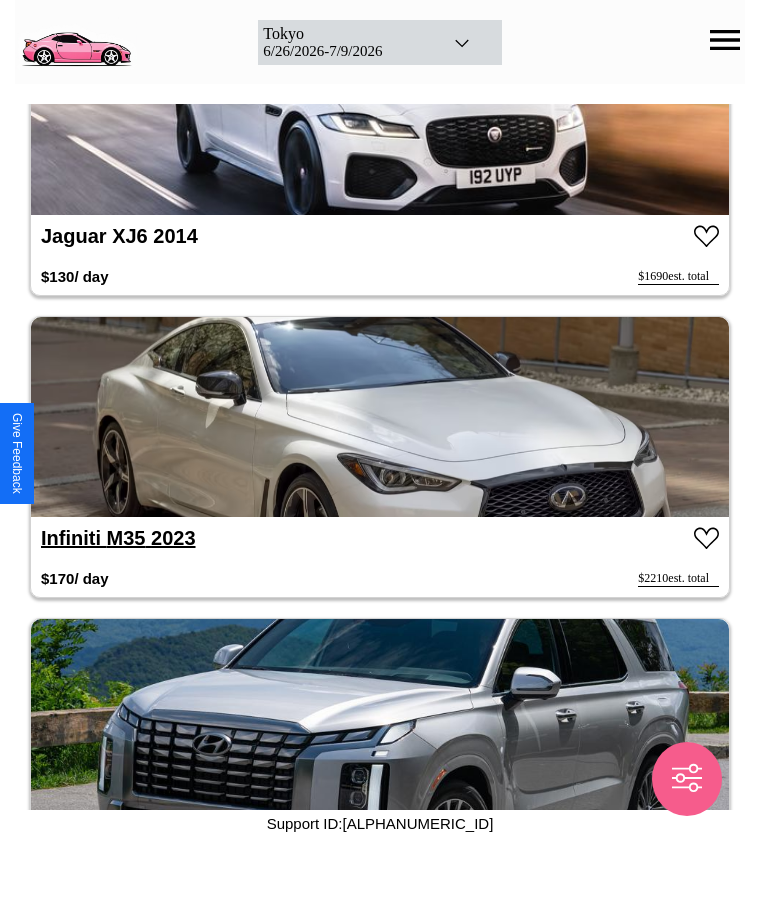 click on "Infiniti   M35   2023" at bounding box center [118, 538] 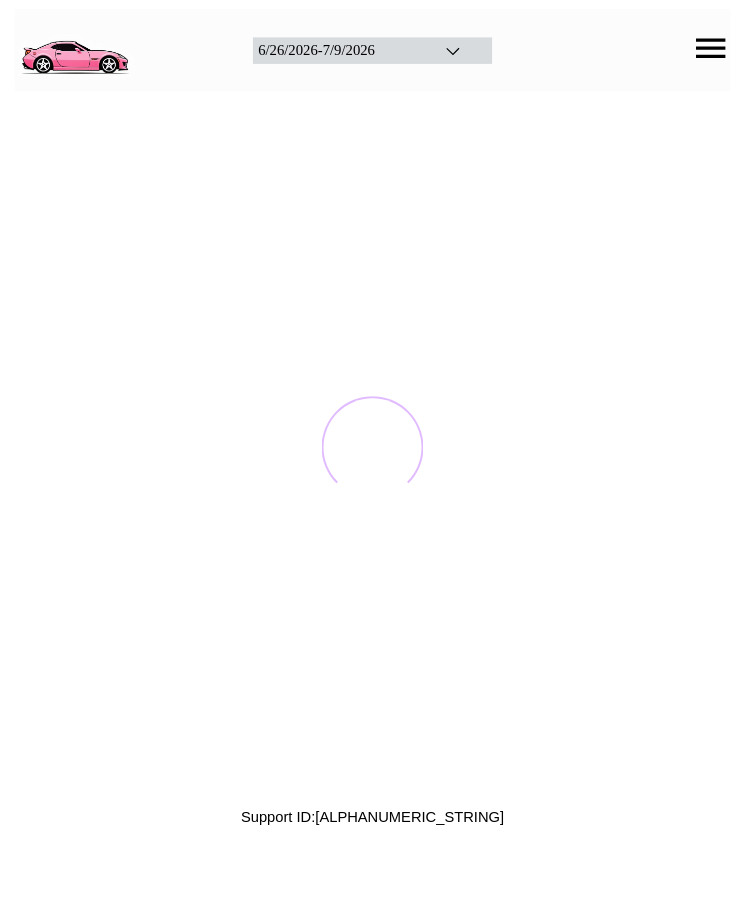 scroll, scrollTop: 0, scrollLeft: 0, axis: both 